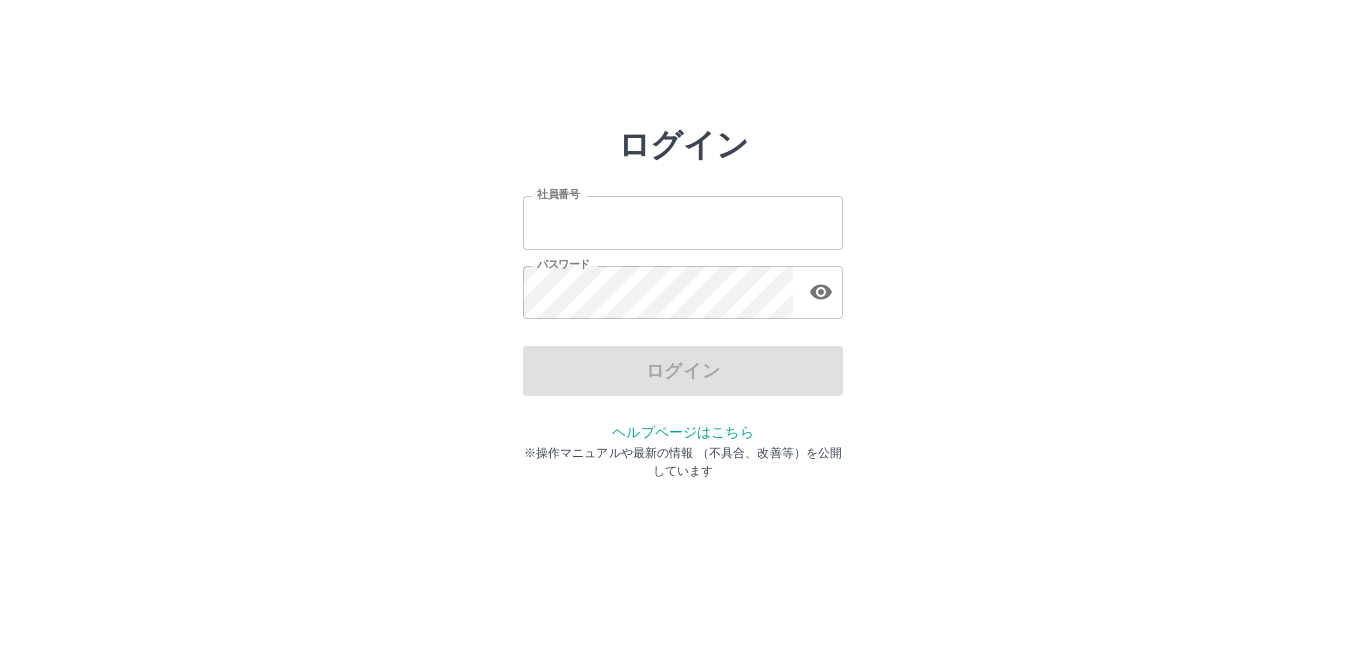 scroll, scrollTop: 0, scrollLeft: 0, axis: both 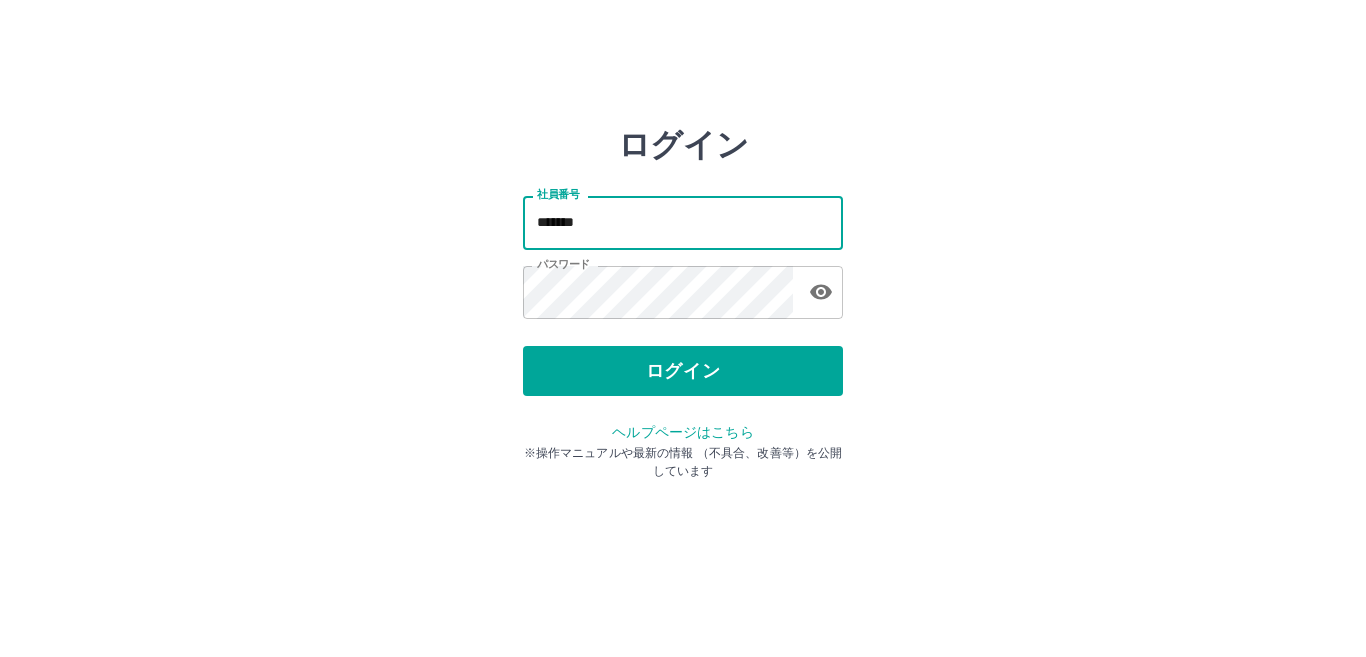 click on "*******" at bounding box center (683, 222) 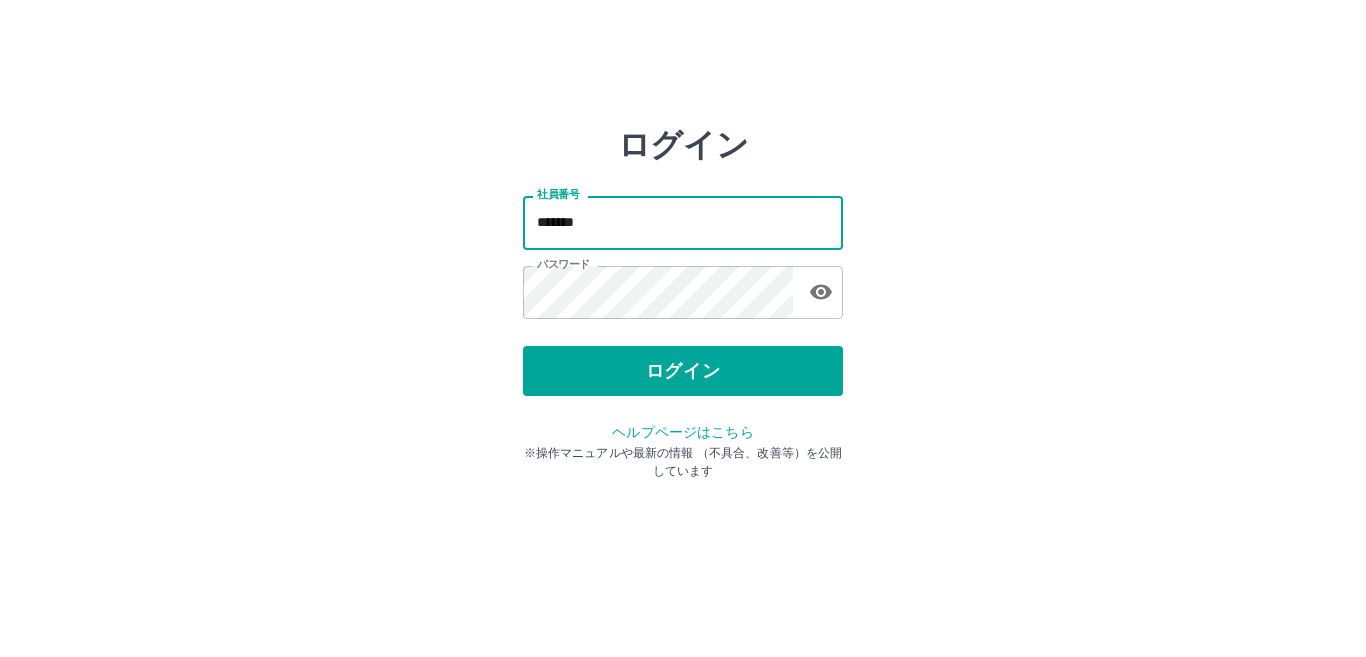 type on "*******" 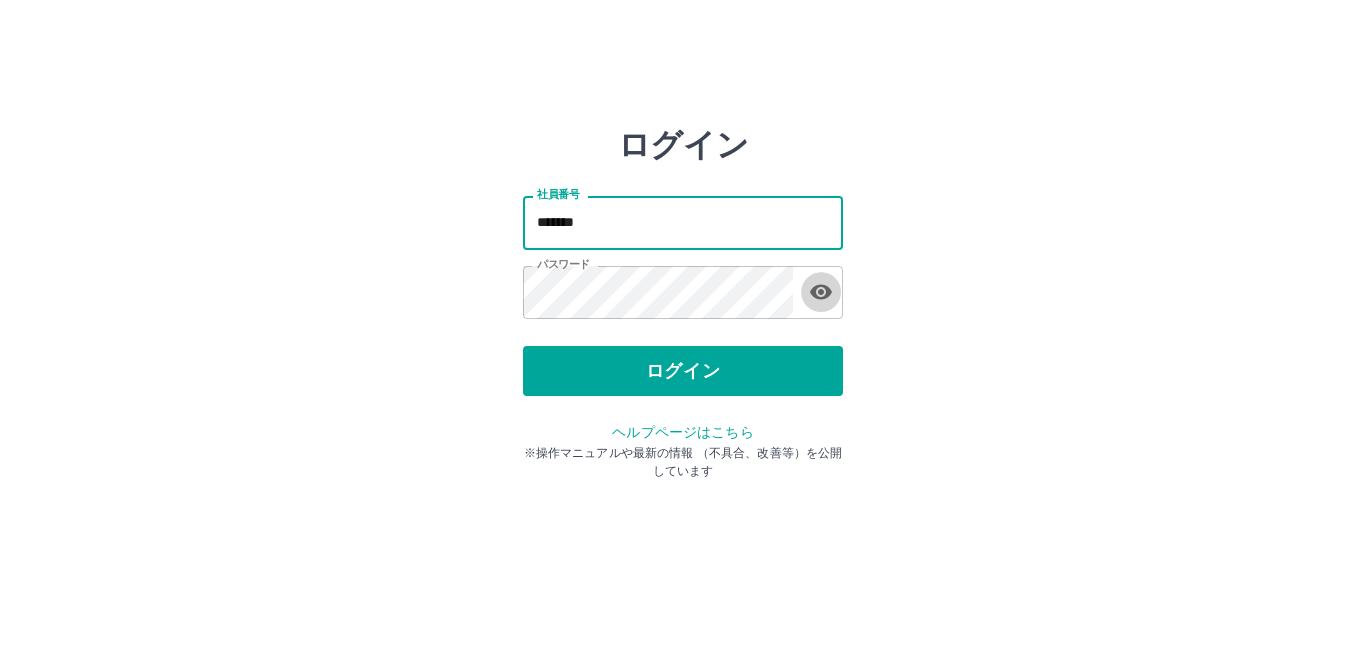 click at bounding box center [821, 292] 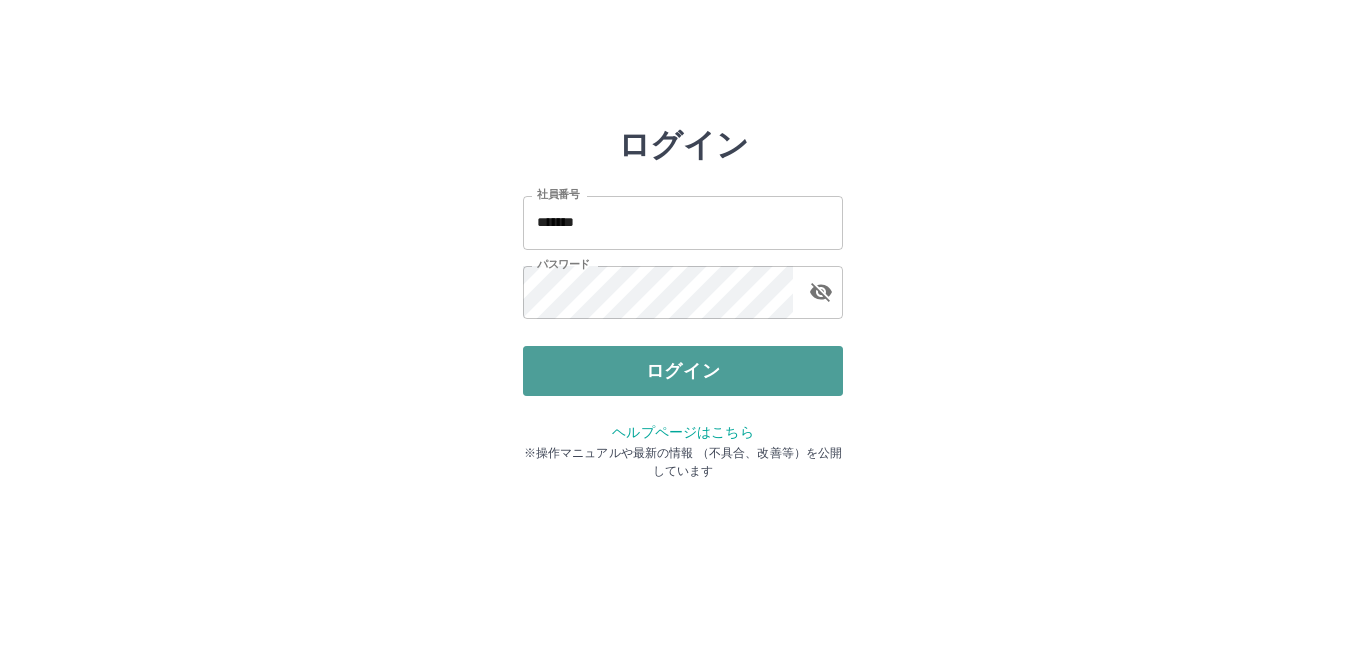 click on "ログイン" at bounding box center (683, 371) 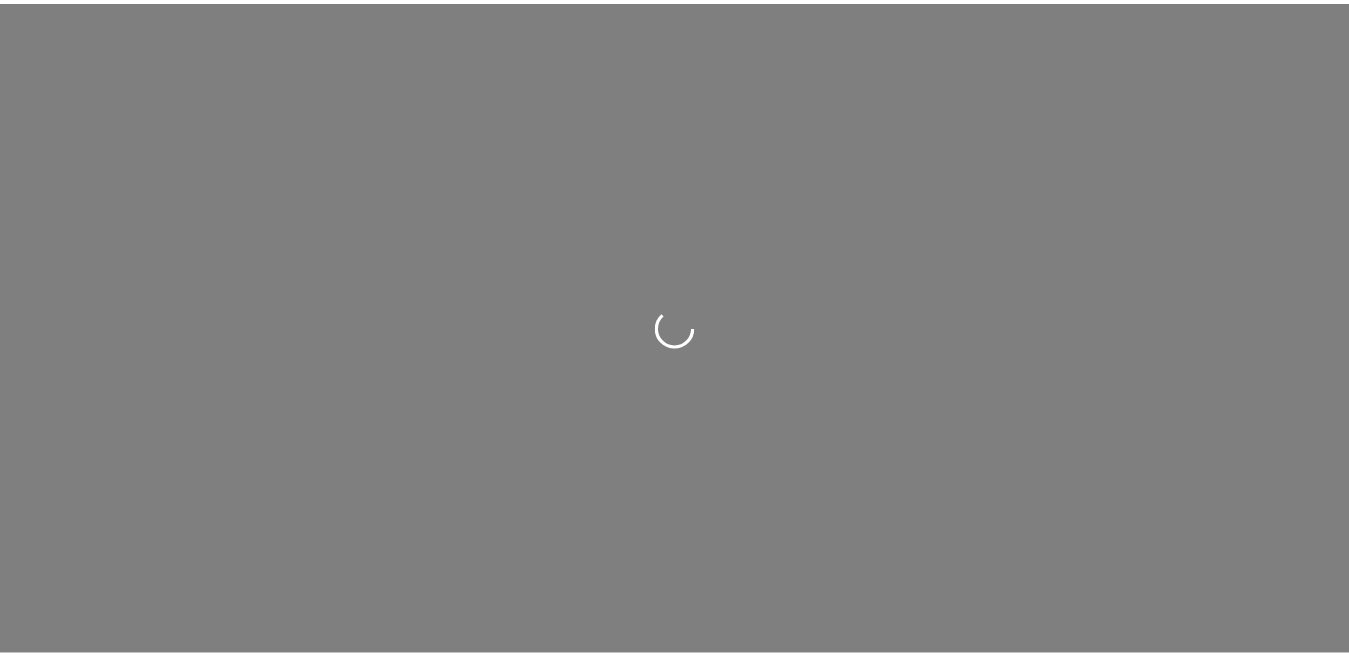 scroll, scrollTop: 0, scrollLeft: 0, axis: both 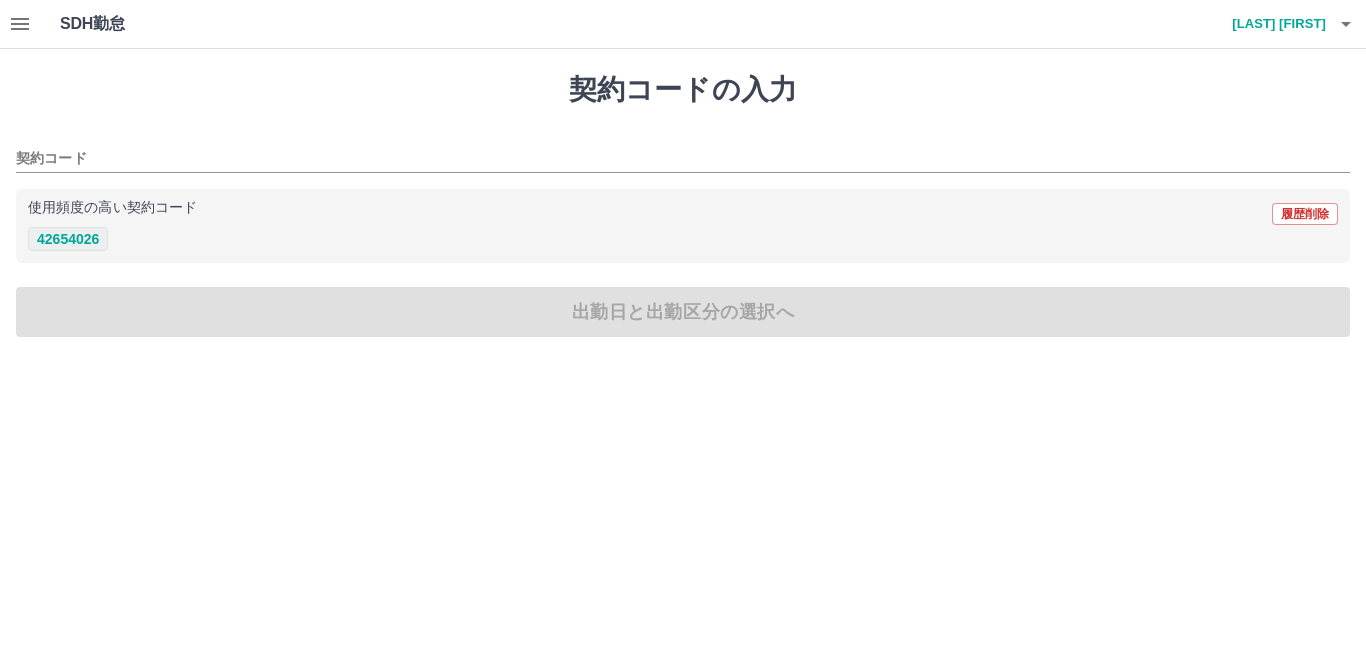 click on "42654026" at bounding box center [68, 239] 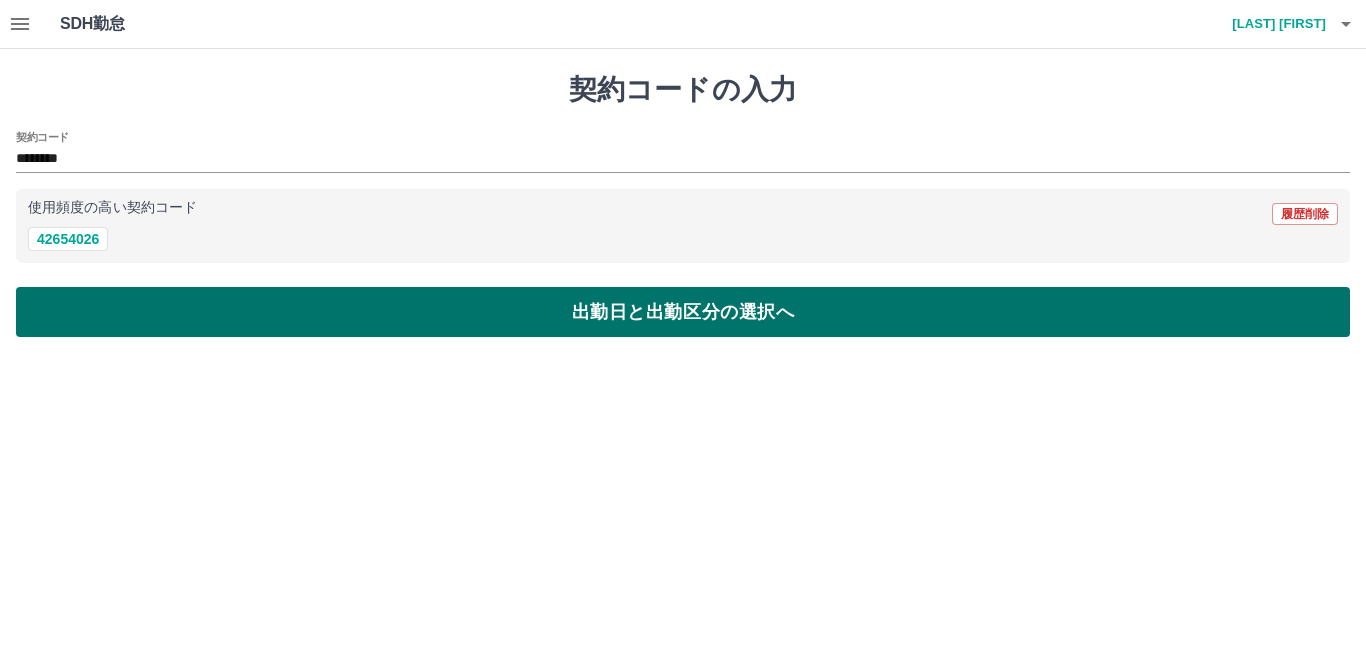 click on "出勤日と出勤区分の選択へ" at bounding box center (683, 312) 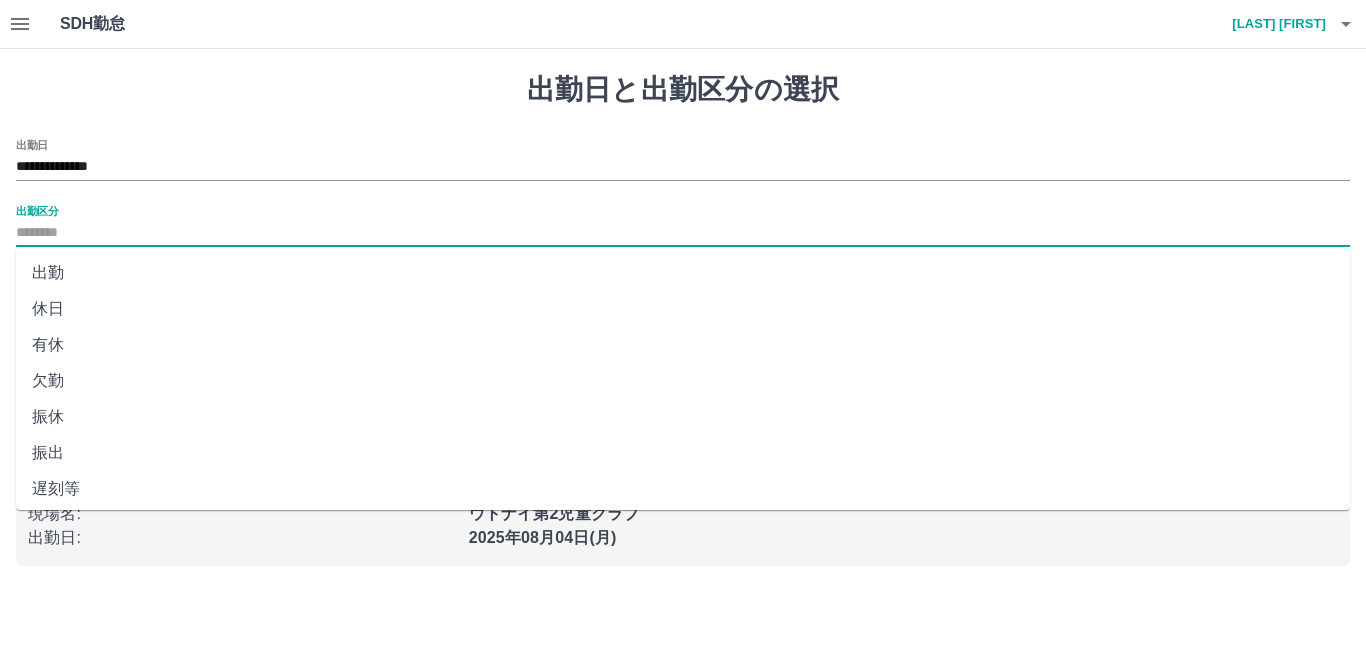 click on "出勤区分" at bounding box center (683, 233) 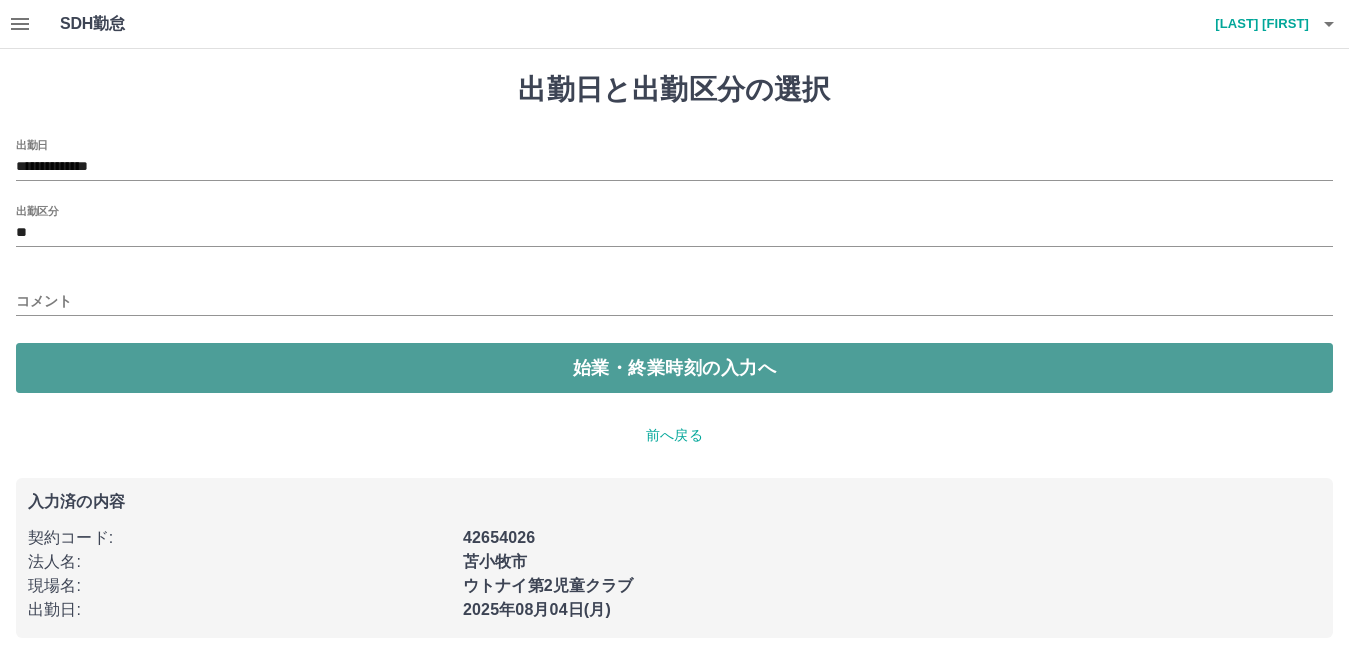 click on "始業・終業時刻の入力へ" at bounding box center [674, 368] 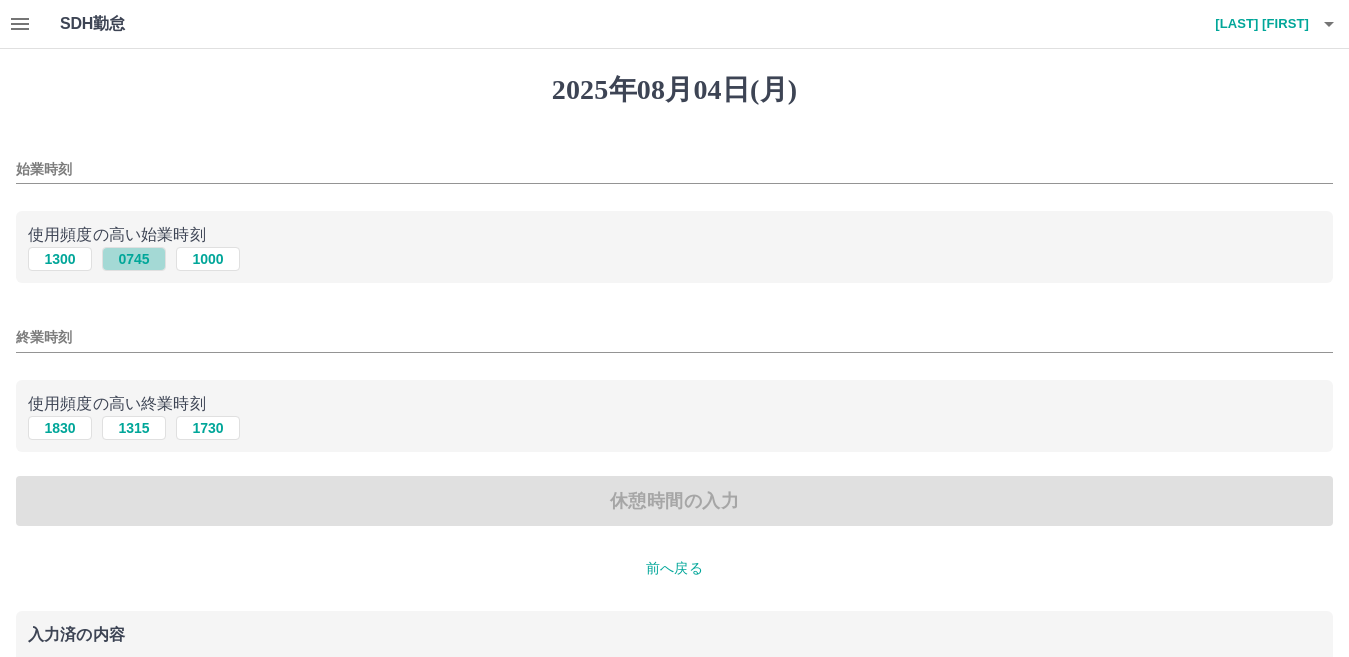 click on "0745" at bounding box center (134, 259) 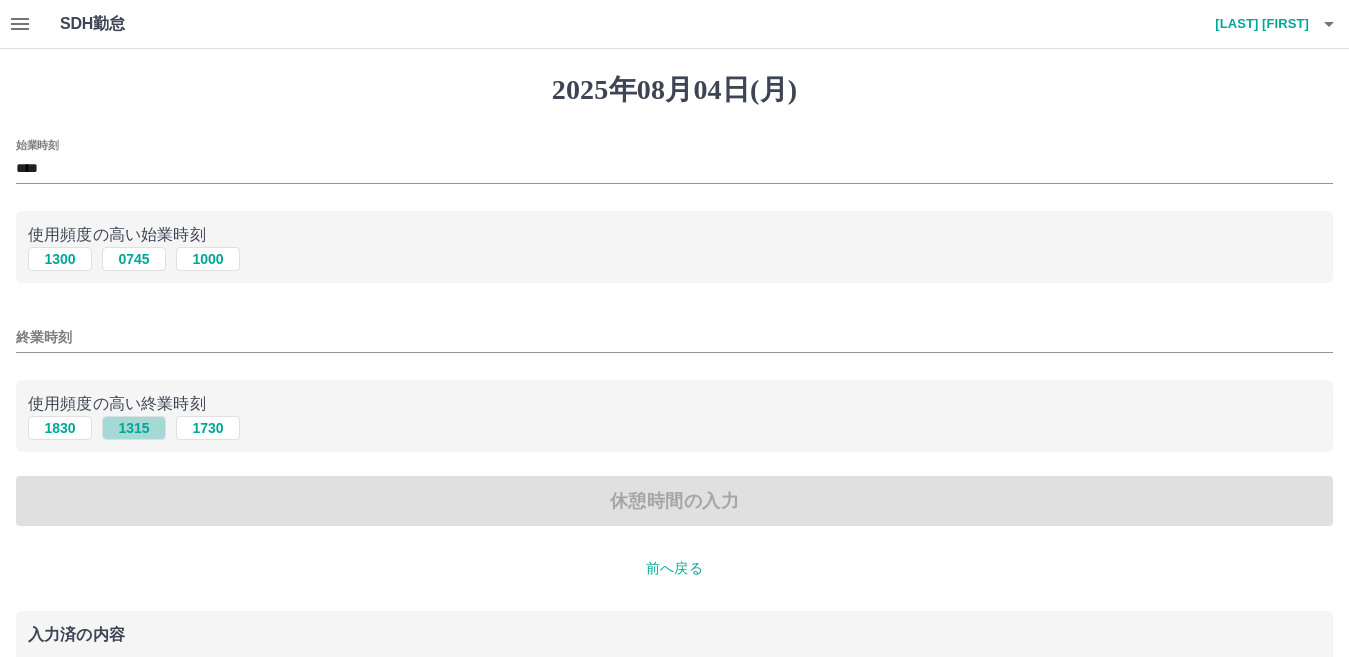 click on "1315" at bounding box center (134, 428) 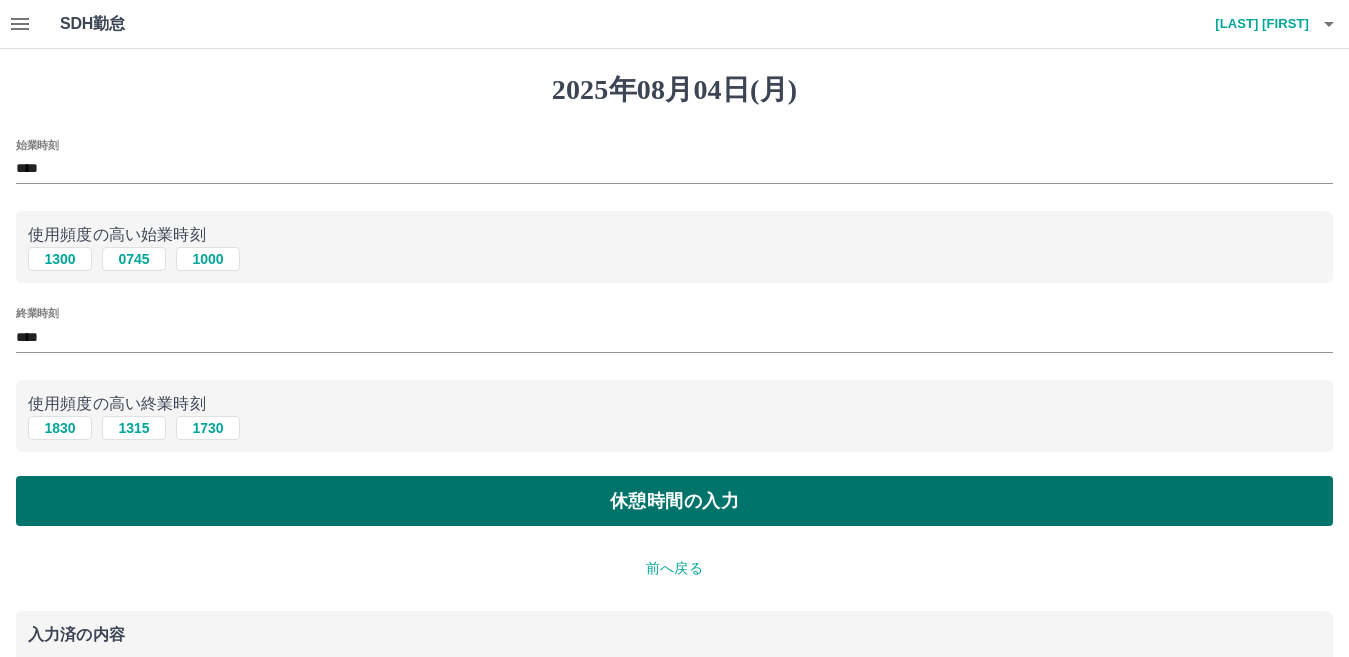 click on "休憩時間の入力" at bounding box center [674, 501] 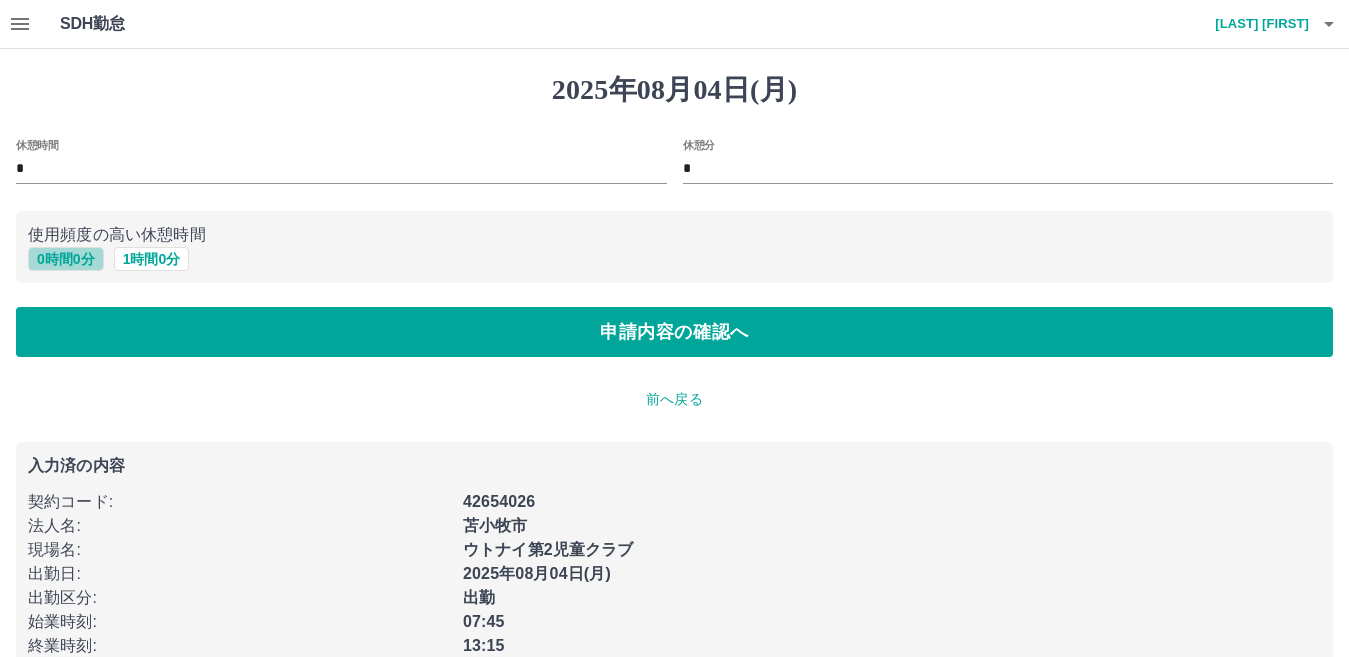 click on "0 時間 0 分" at bounding box center [66, 259] 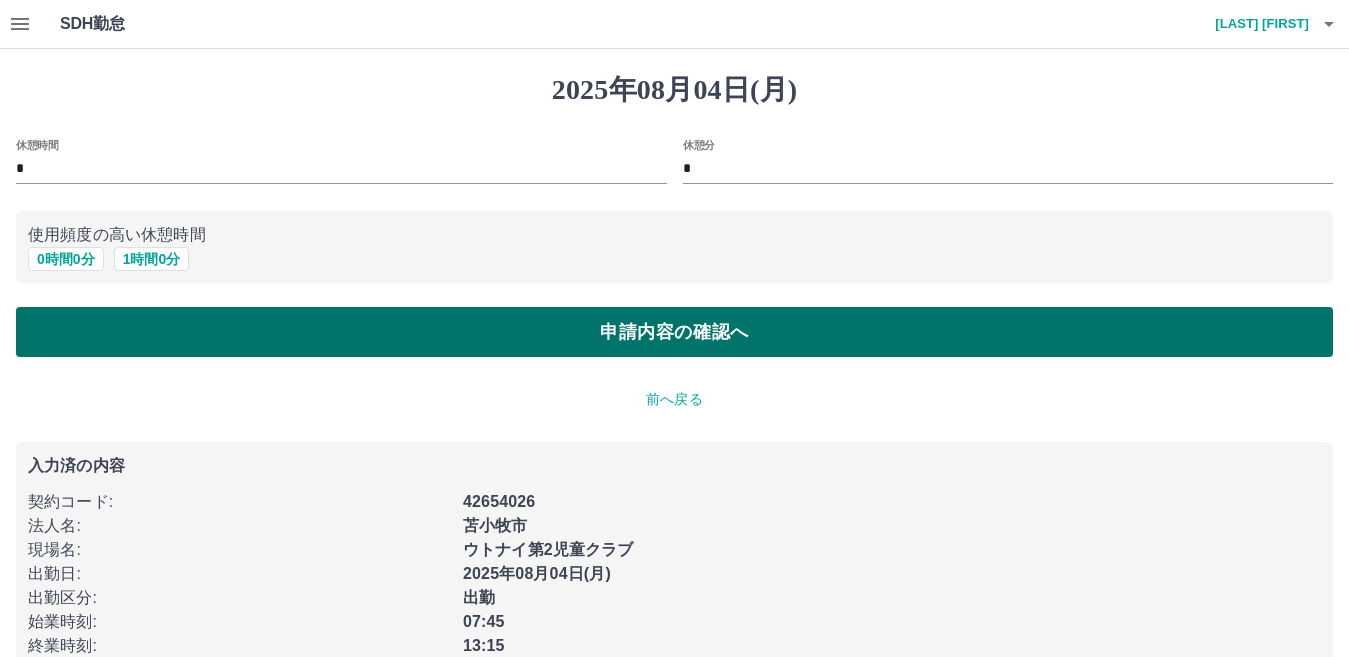 click on "申請内容の確認へ" at bounding box center (674, 332) 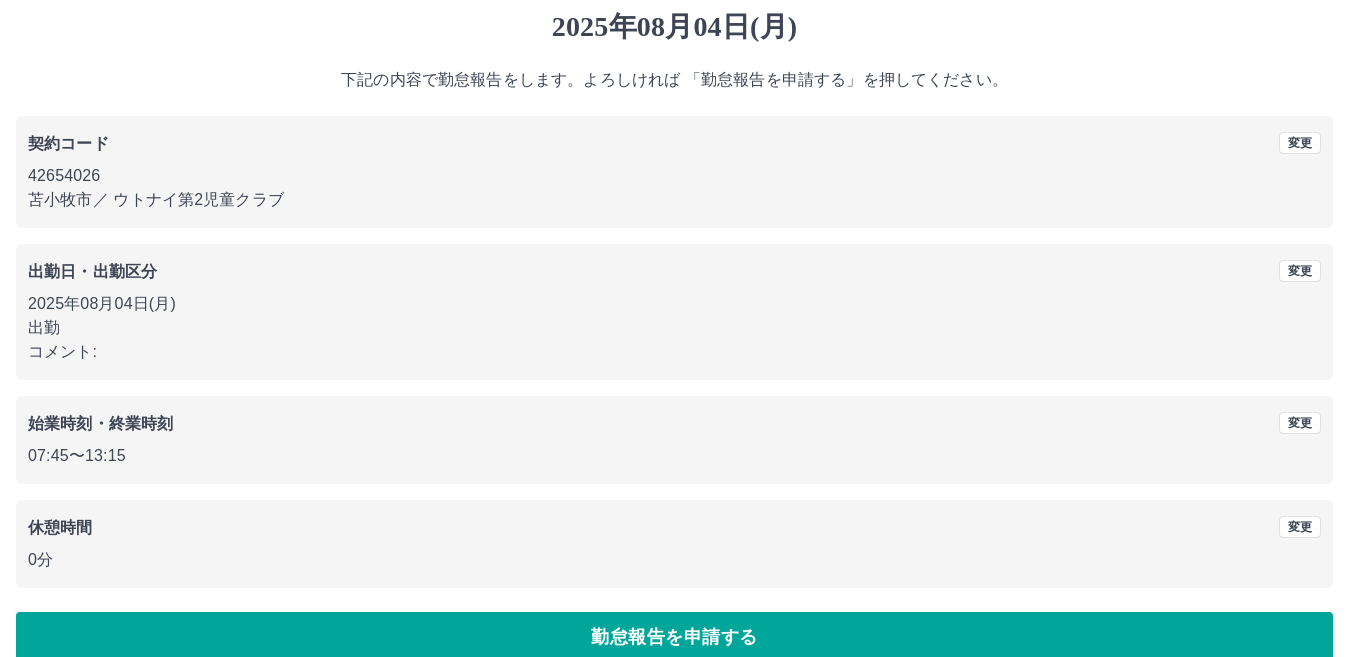 scroll, scrollTop: 92, scrollLeft: 0, axis: vertical 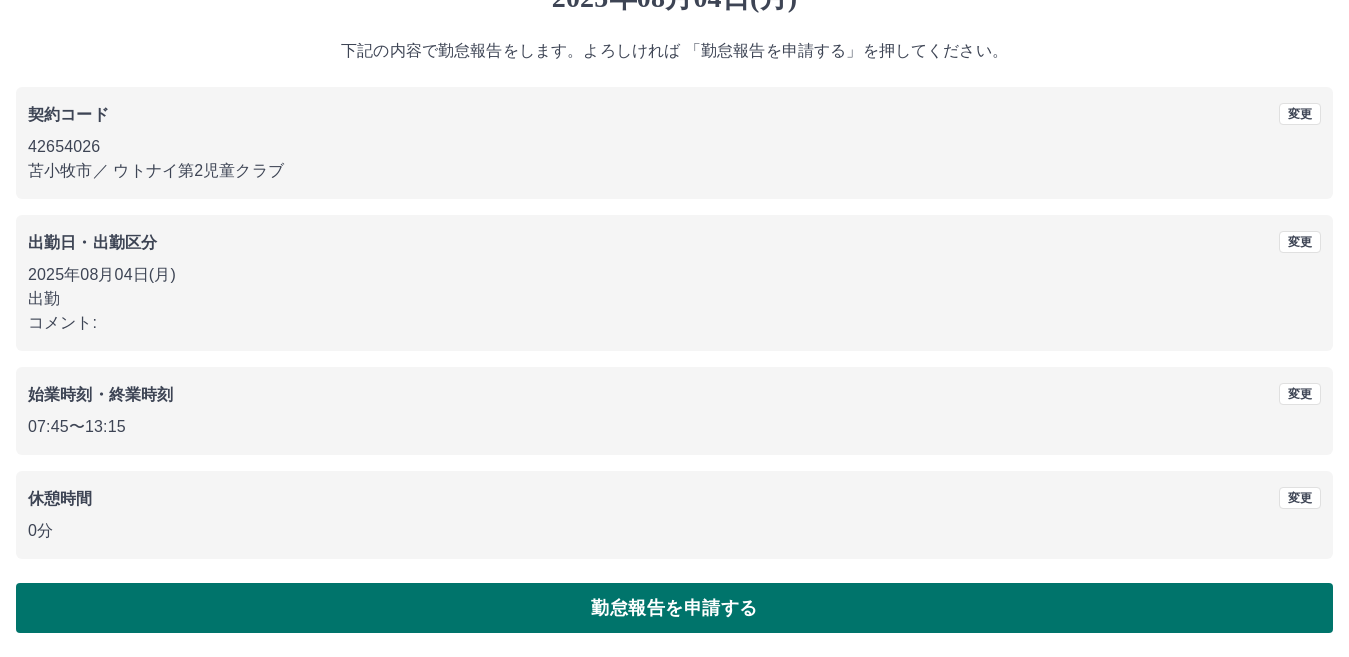 click on "勤怠報告を申請する" at bounding box center [674, 608] 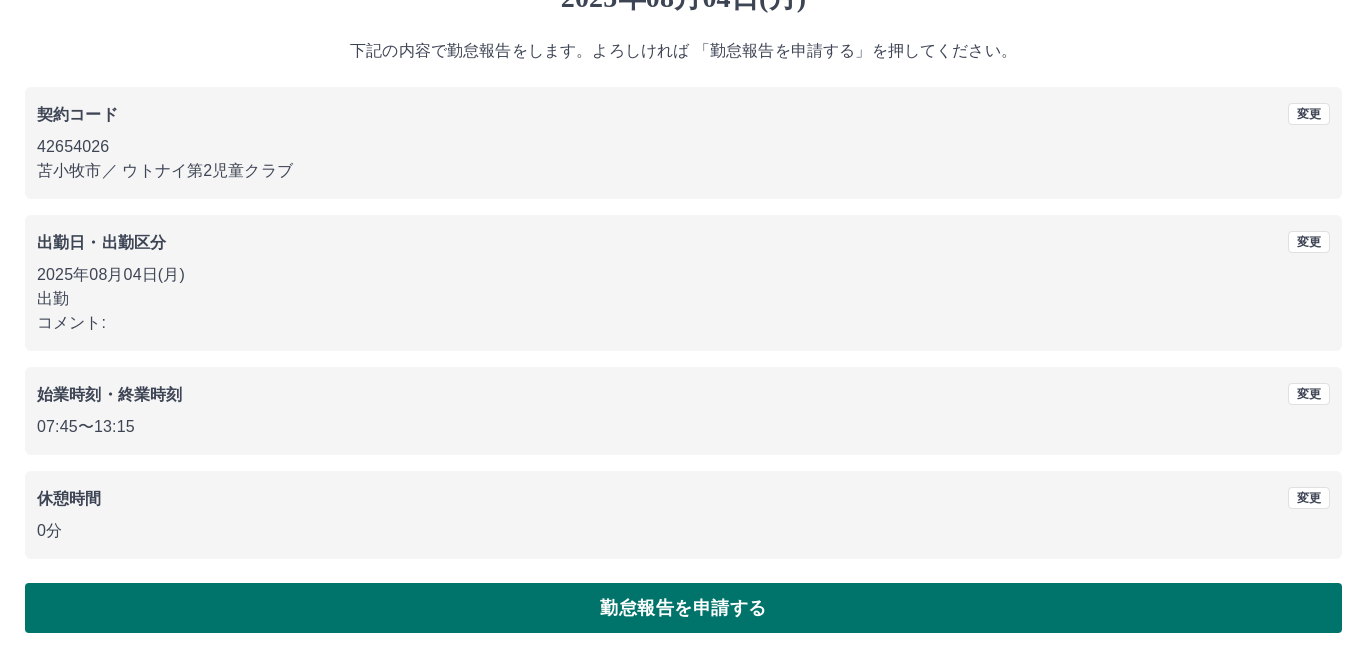 scroll, scrollTop: 0, scrollLeft: 0, axis: both 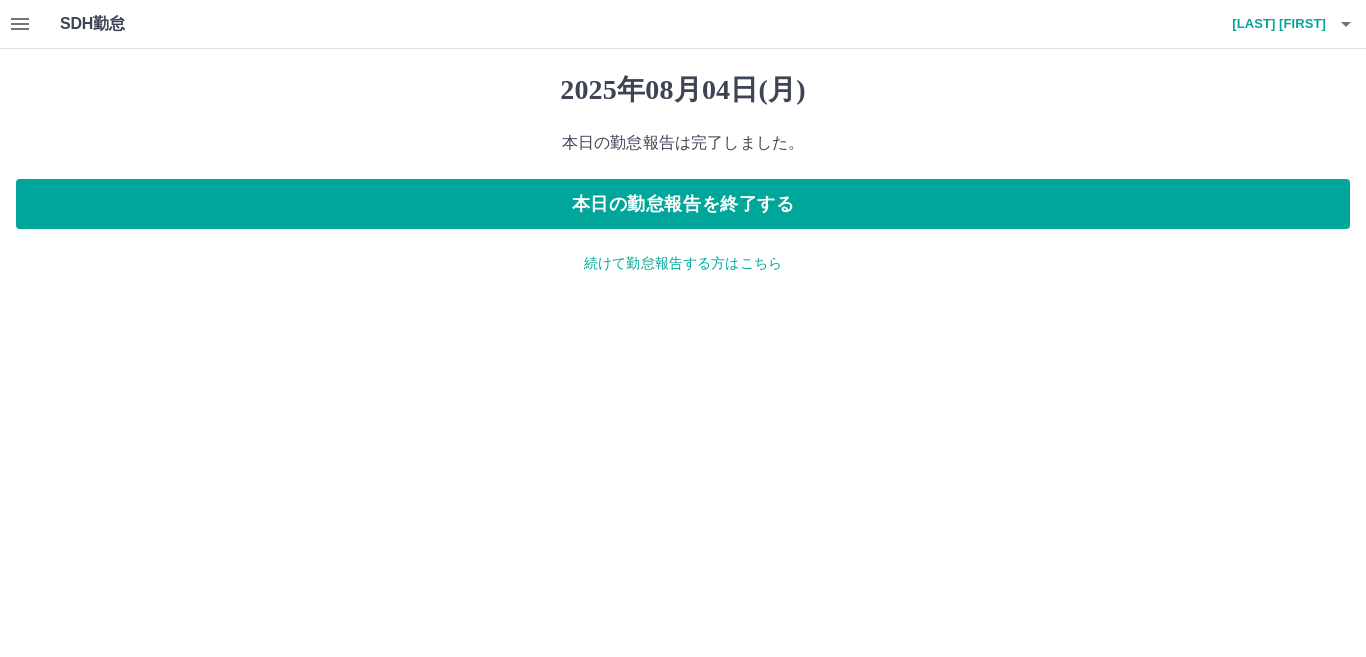 click on "続けて勤怠報告する方はこちら" at bounding box center [683, 263] 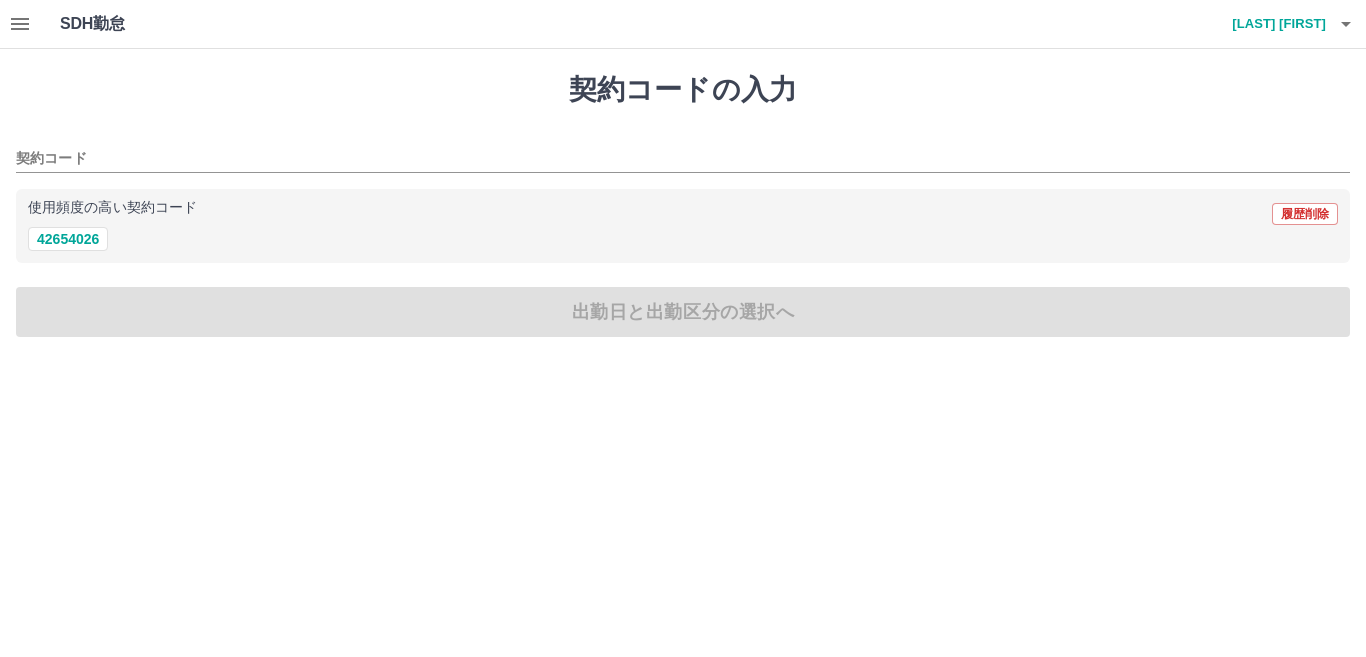 click on "契約コードの入力 契約コード 使用頻度の高い契約コード 履歴削除 42654026 出勤日と出勤区分の選択へ" at bounding box center [683, 205] 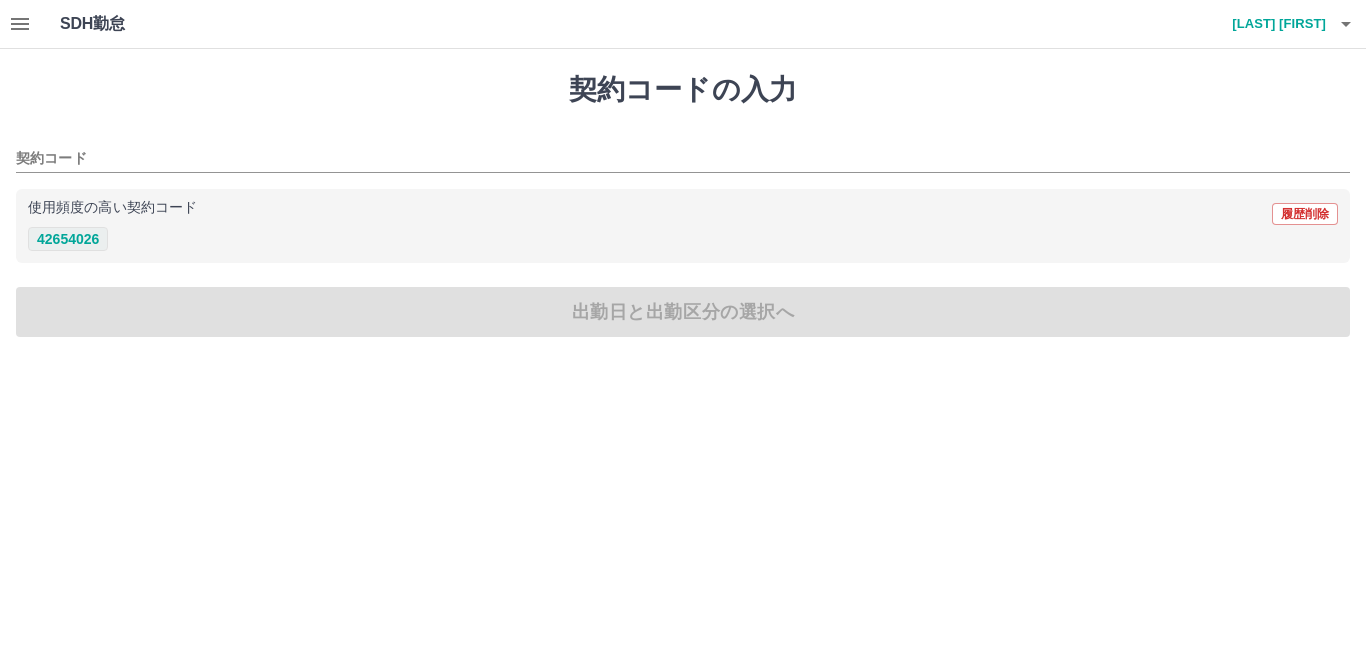 click on "42654026" at bounding box center [68, 239] 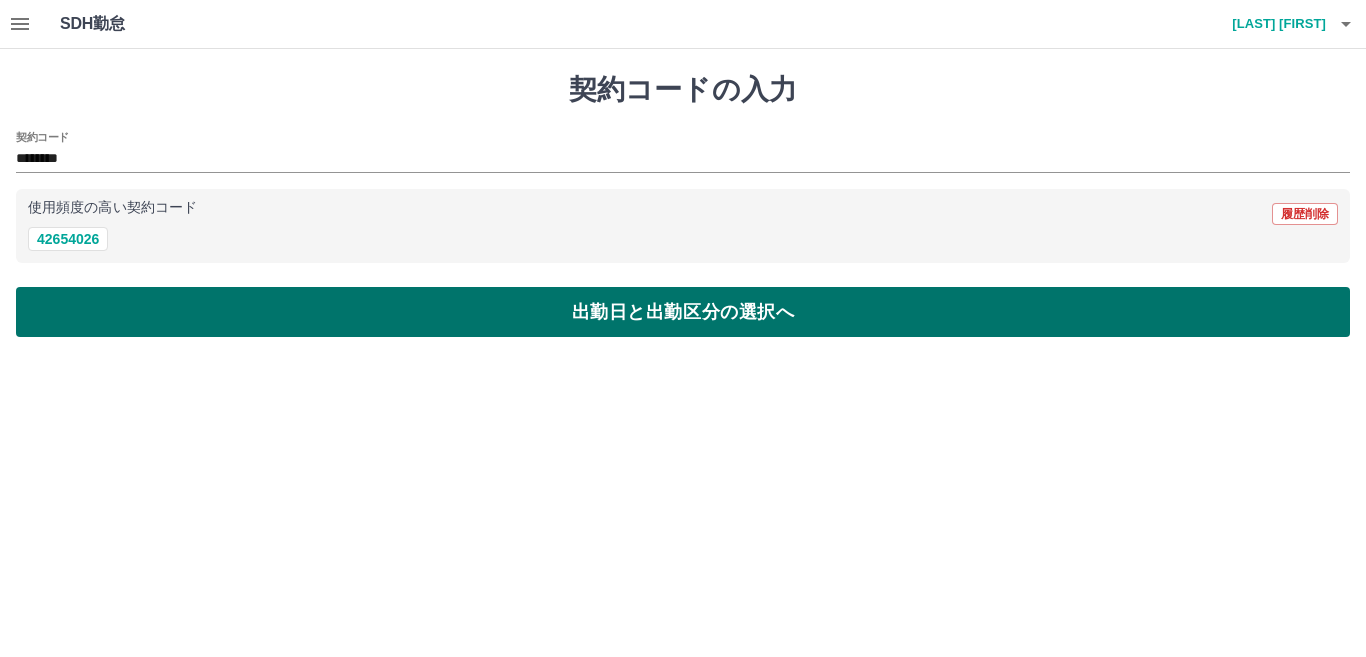 click on "出勤日と出勤区分の選択へ" at bounding box center (683, 312) 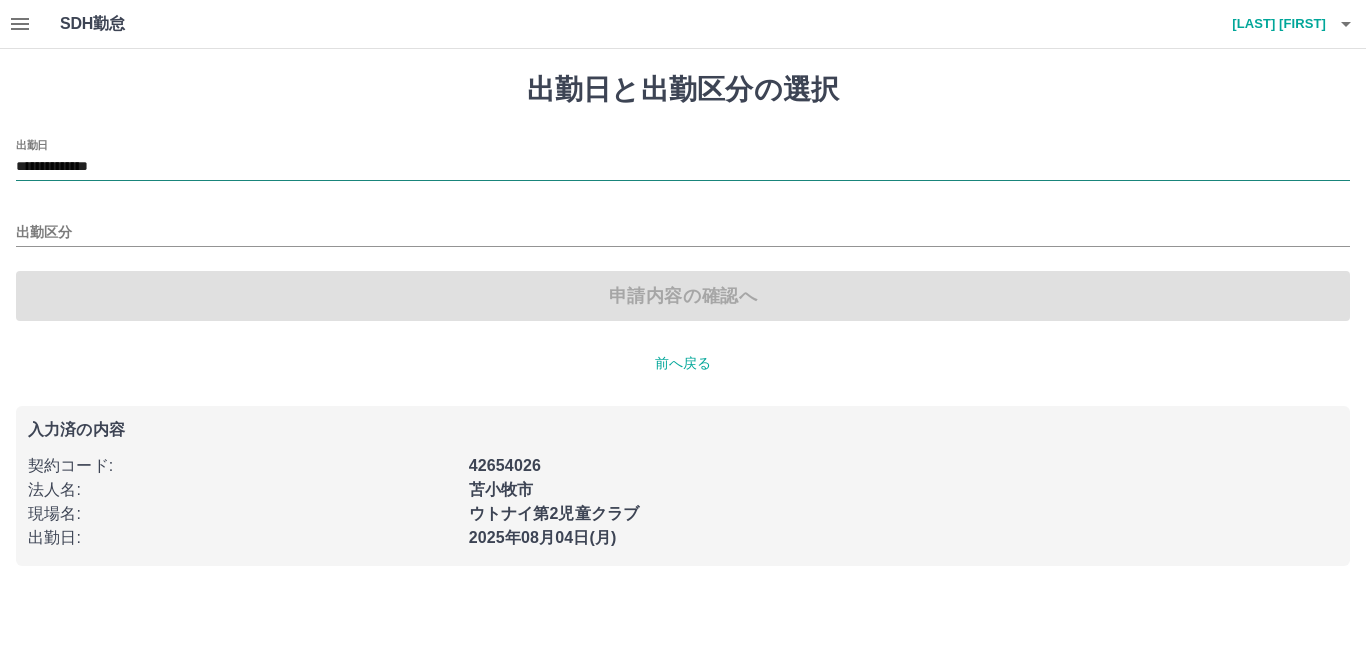 click on "**********" at bounding box center [683, 167] 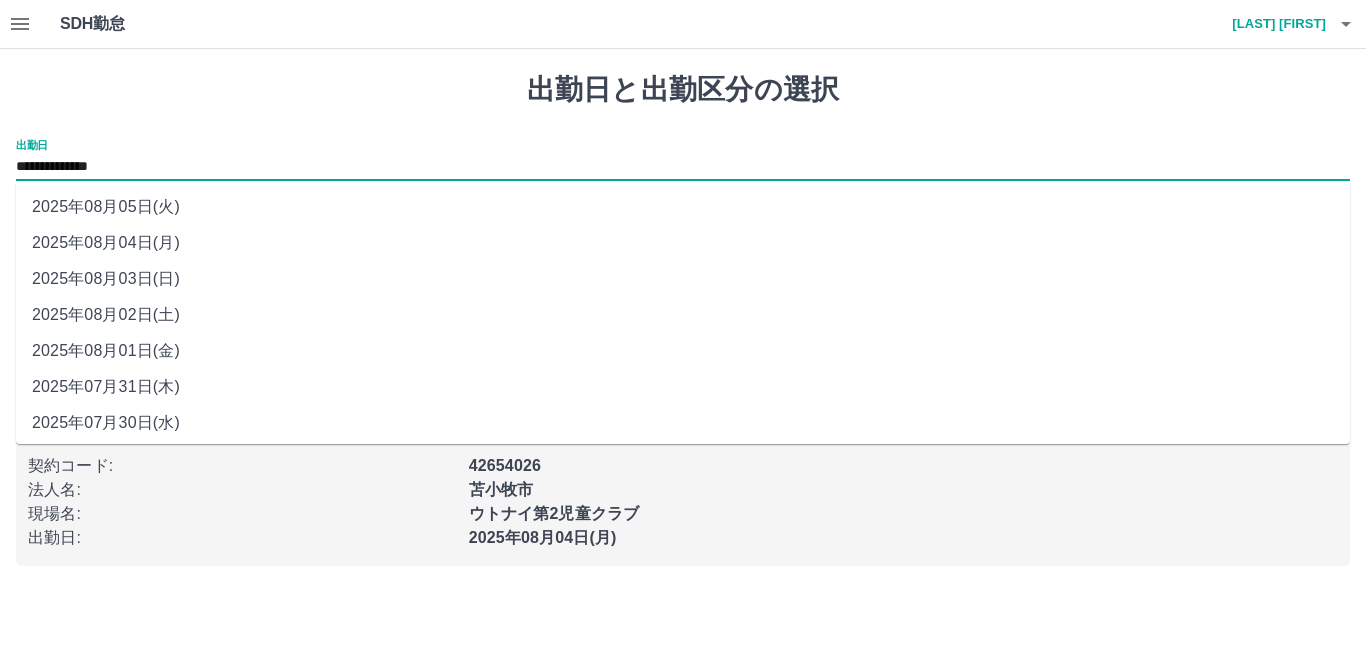 click on "2025年08月03日(日)" at bounding box center [683, 279] 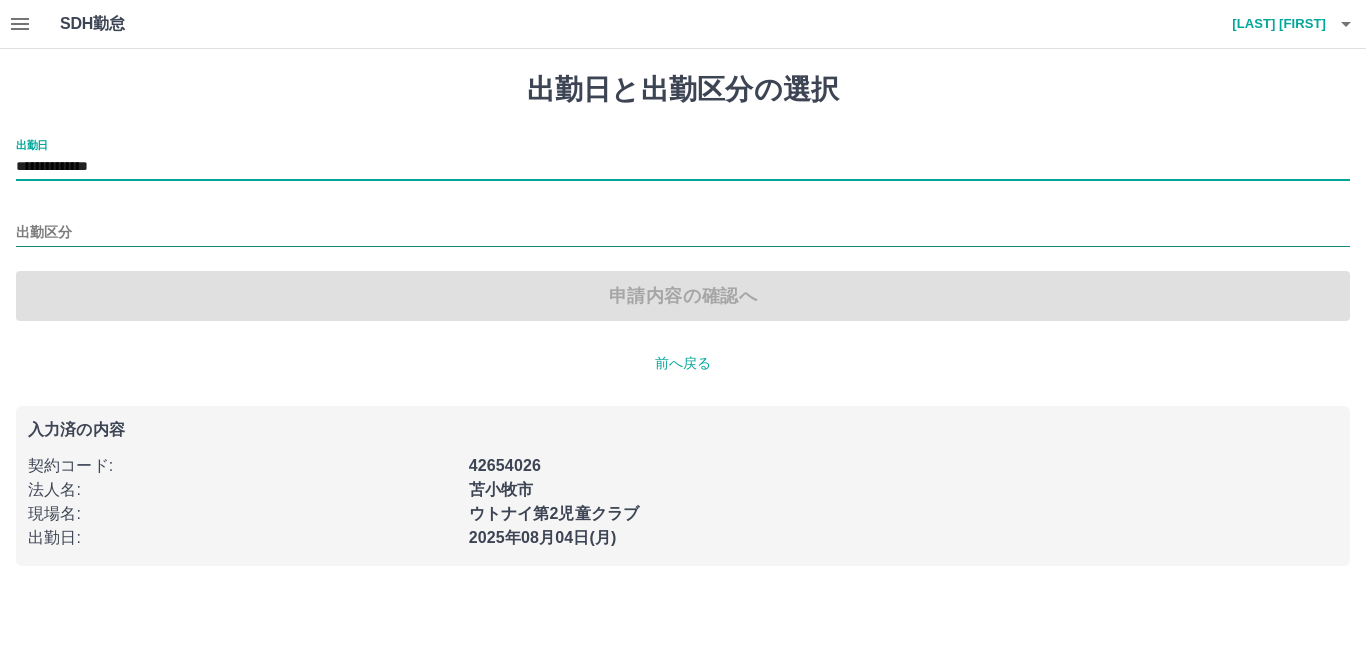 click on "出勤区分" at bounding box center [683, 233] 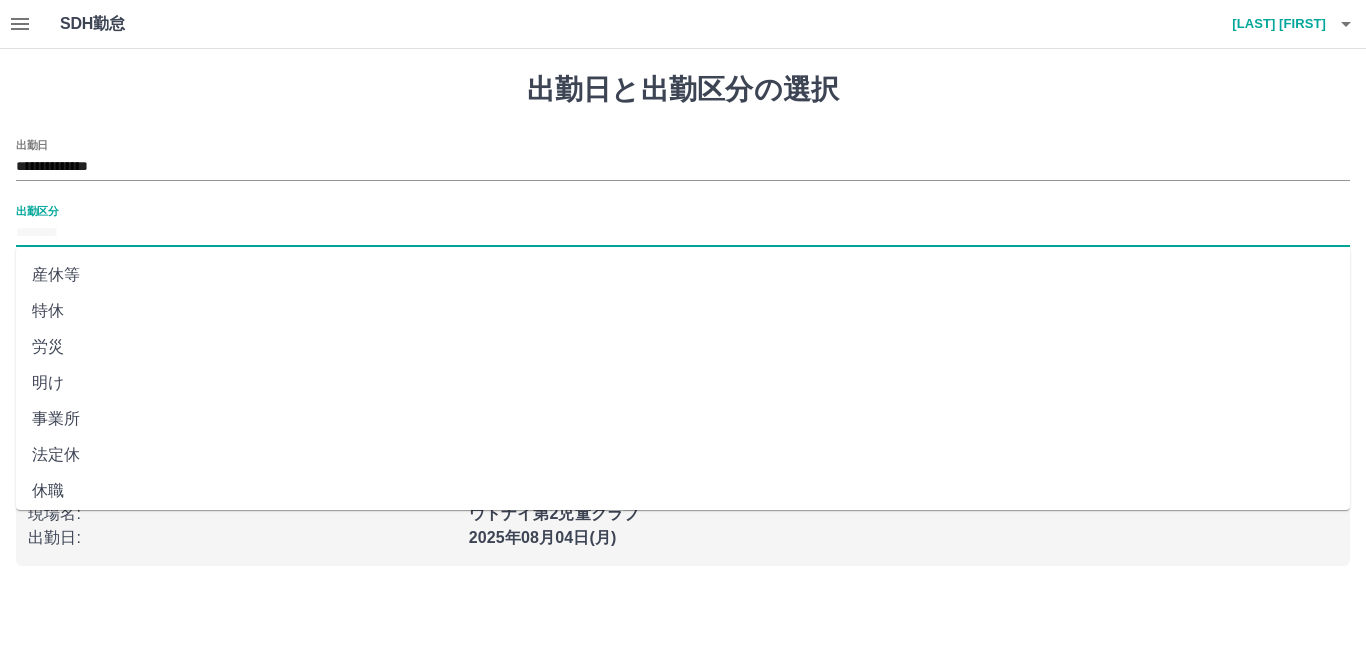 scroll, scrollTop: 400, scrollLeft: 0, axis: vertical 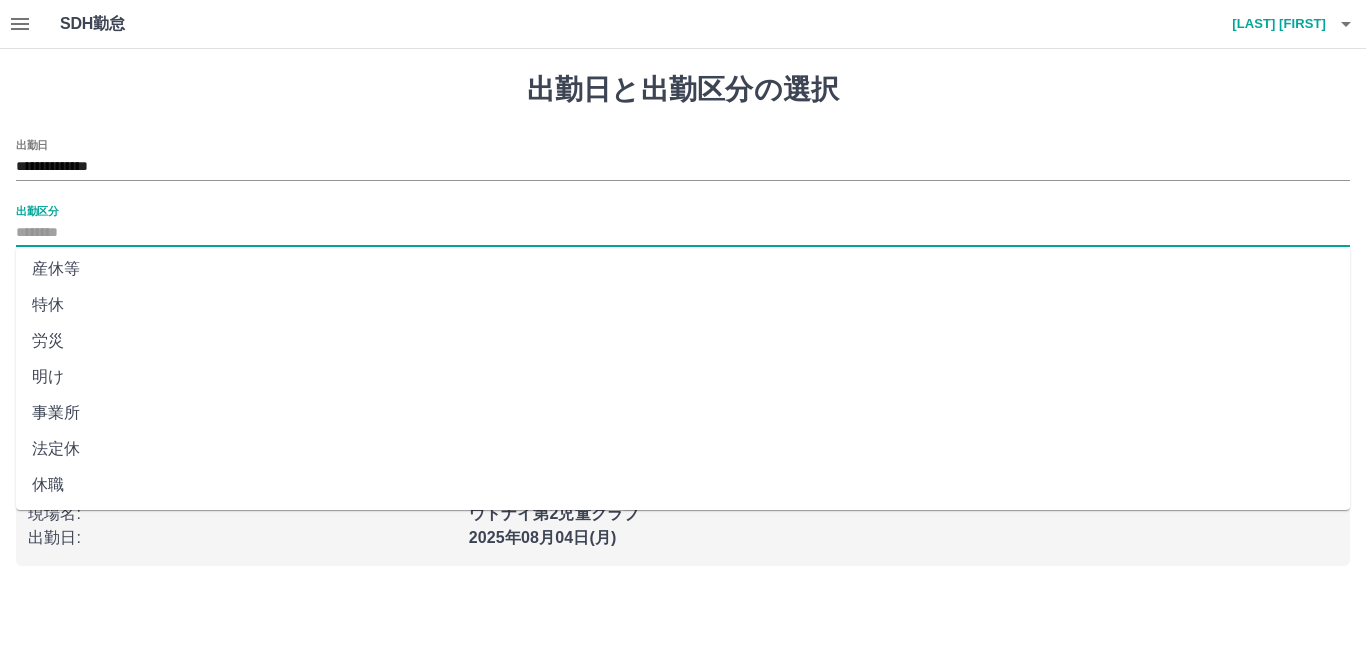 click on "法定休" at bounding box center [683, 449] 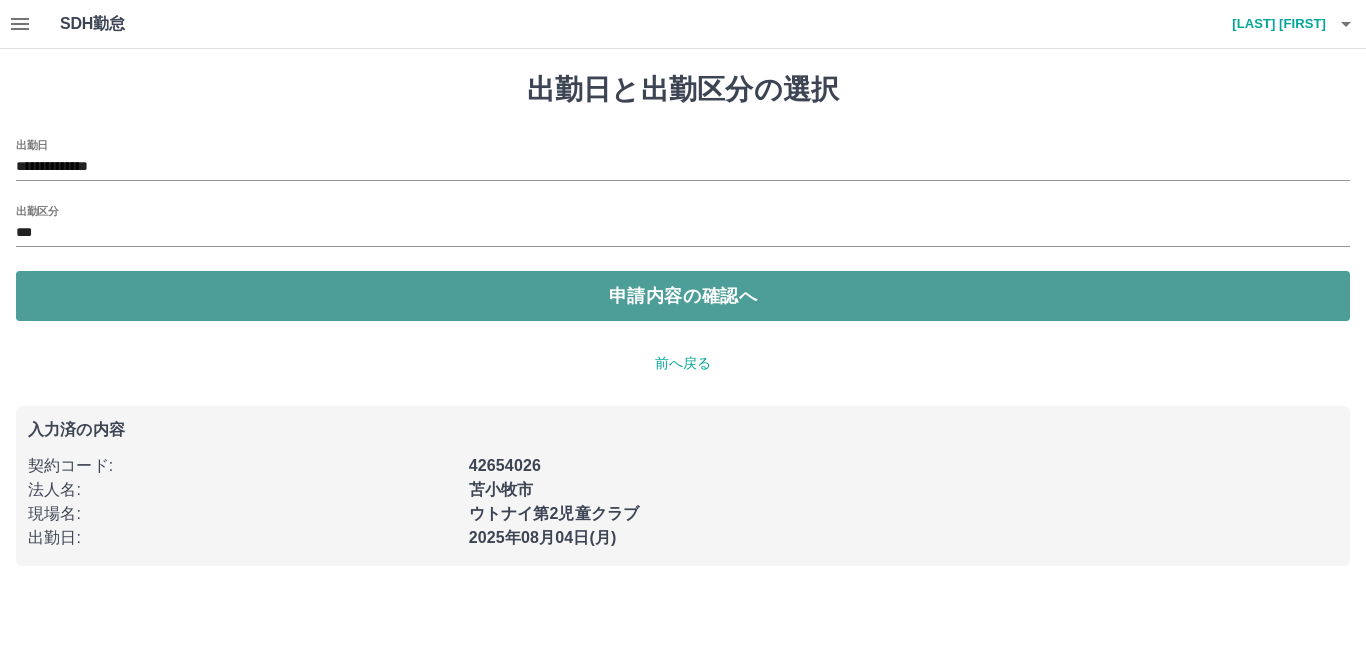 click on "申請内容の確認へ" at bounding box center (683, 296) 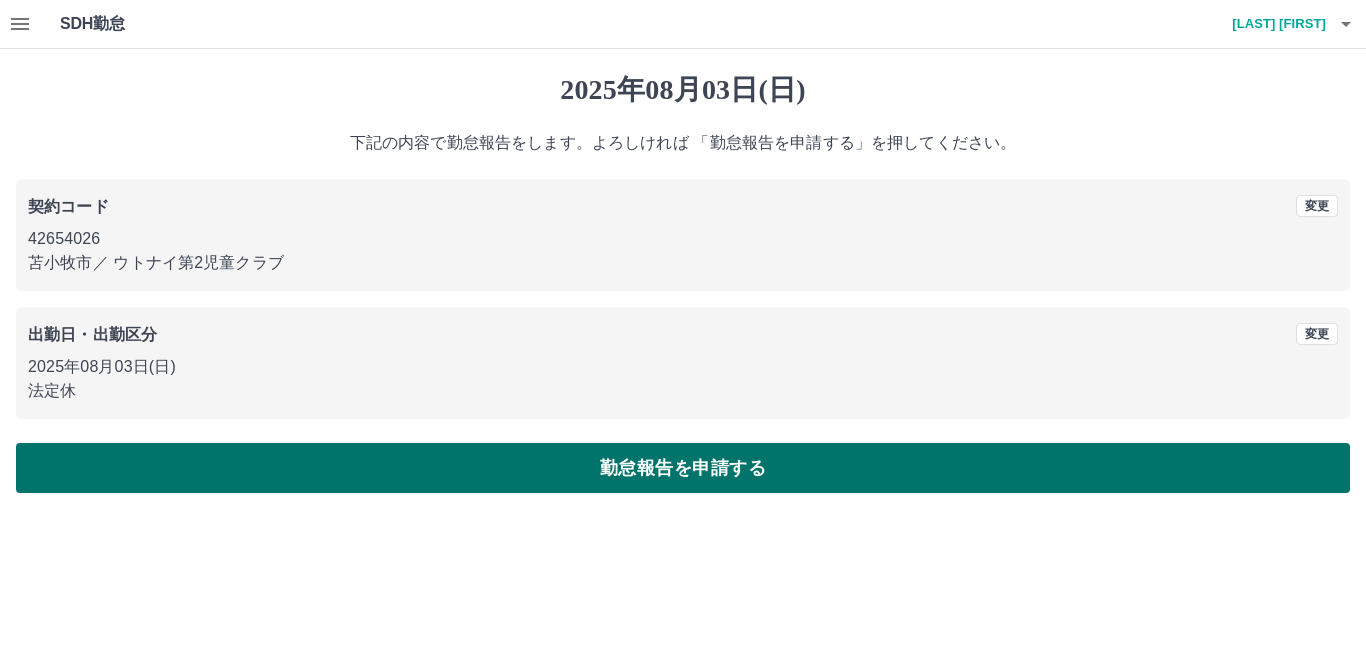 click on "勤怠報告を申請する" at bounding box center (683, 468) 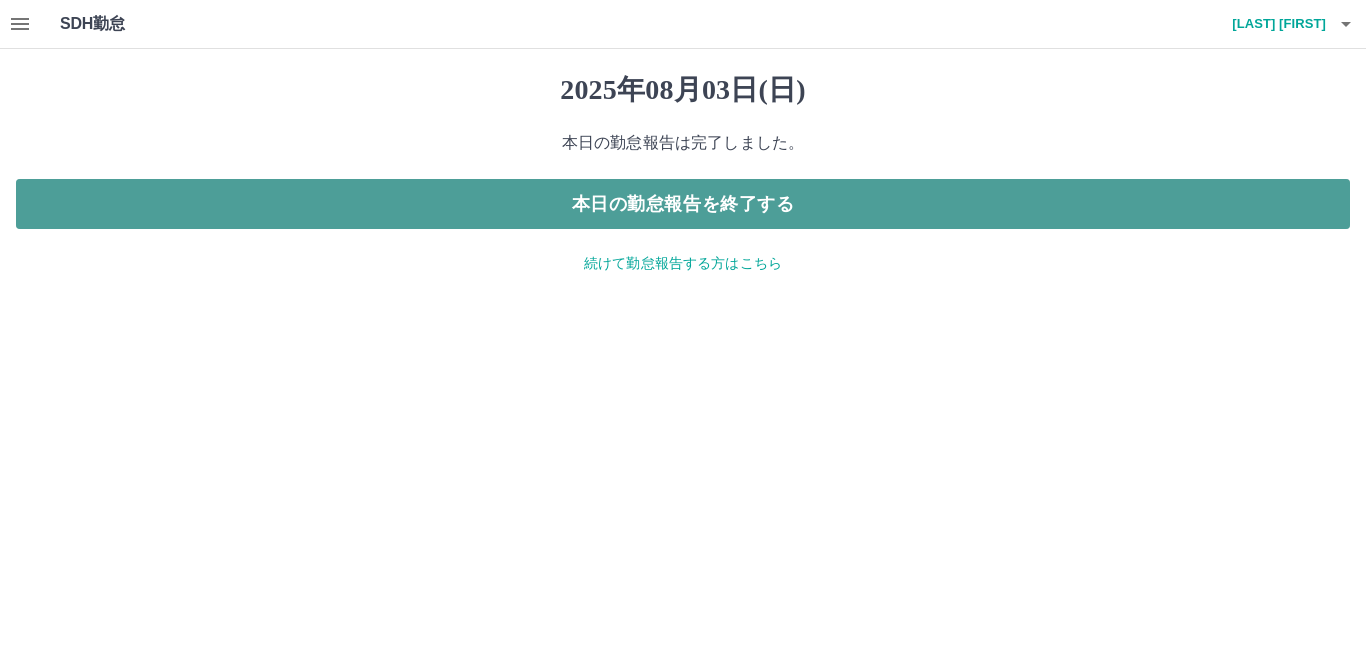 click on "本日の勤怠報告を終了する" at bounding box center [683, 204] 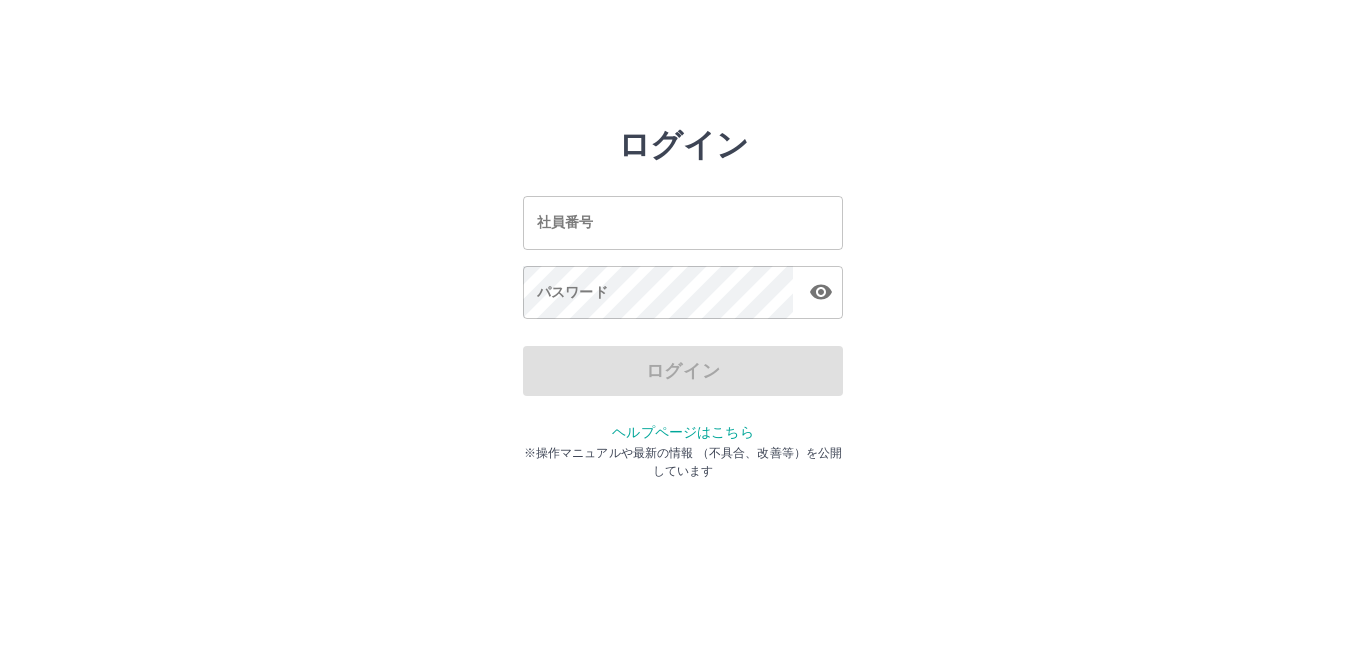 scroll, scrollTop: 0, scrollLeft: 0, axis: both 